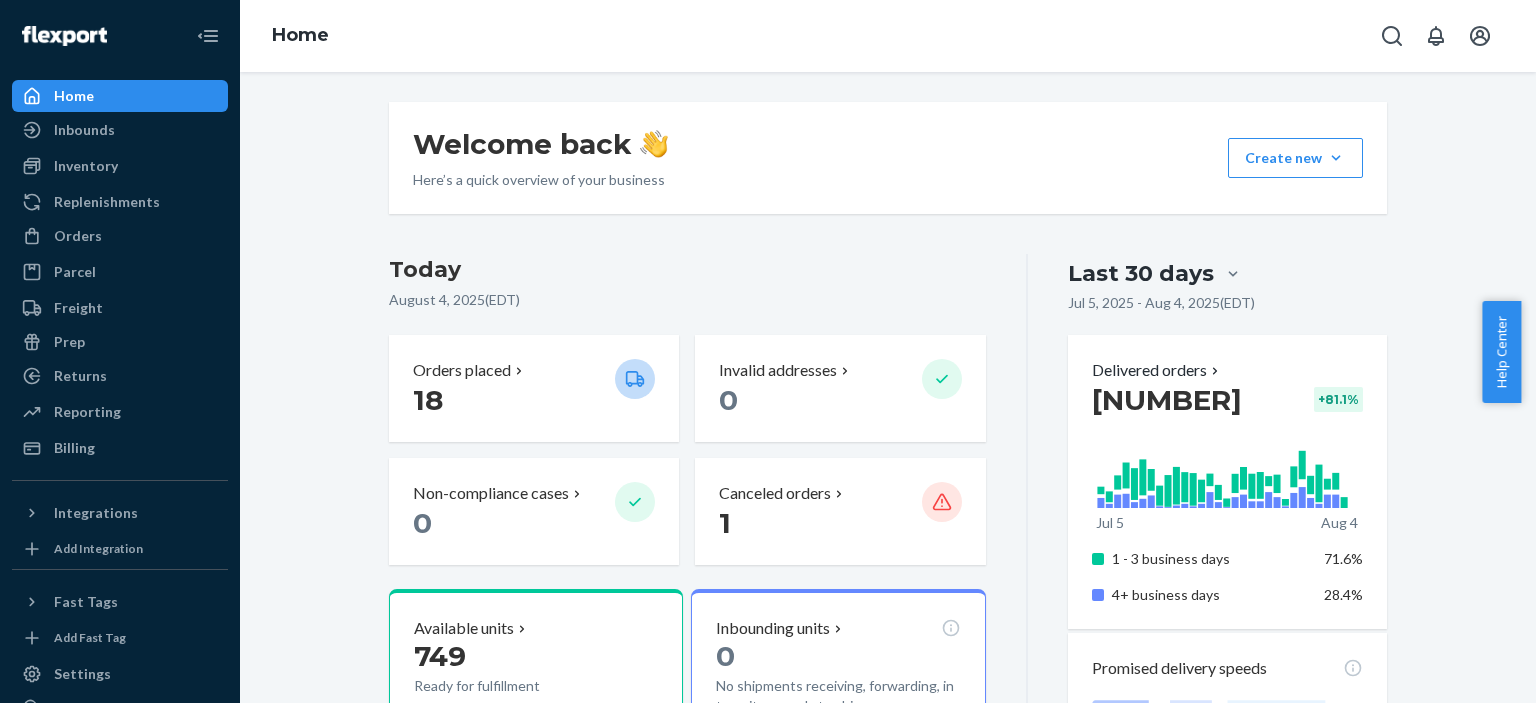 scroll, scrollTop: 0, scrollLeft: 0, axis: both 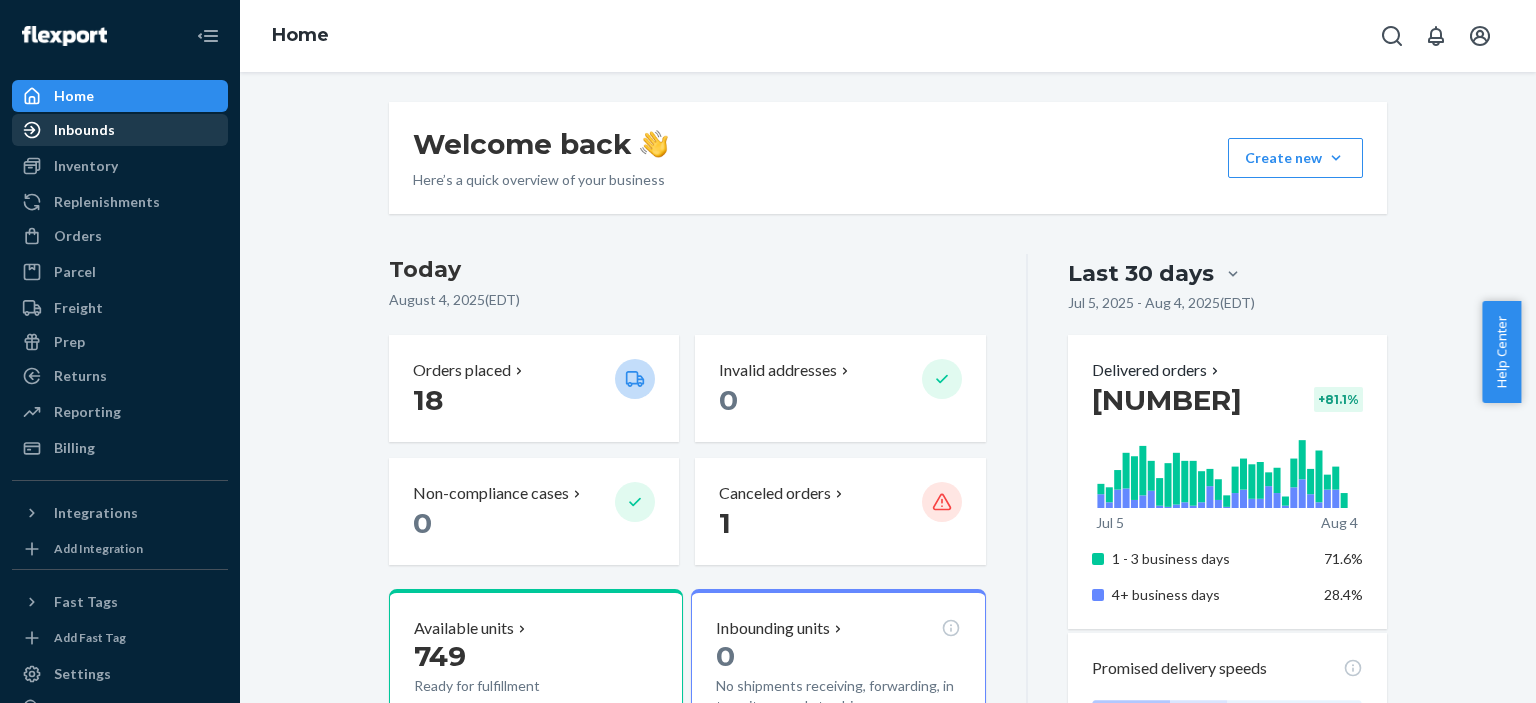 click on "Inbounds" at bounding box center (84, 130) 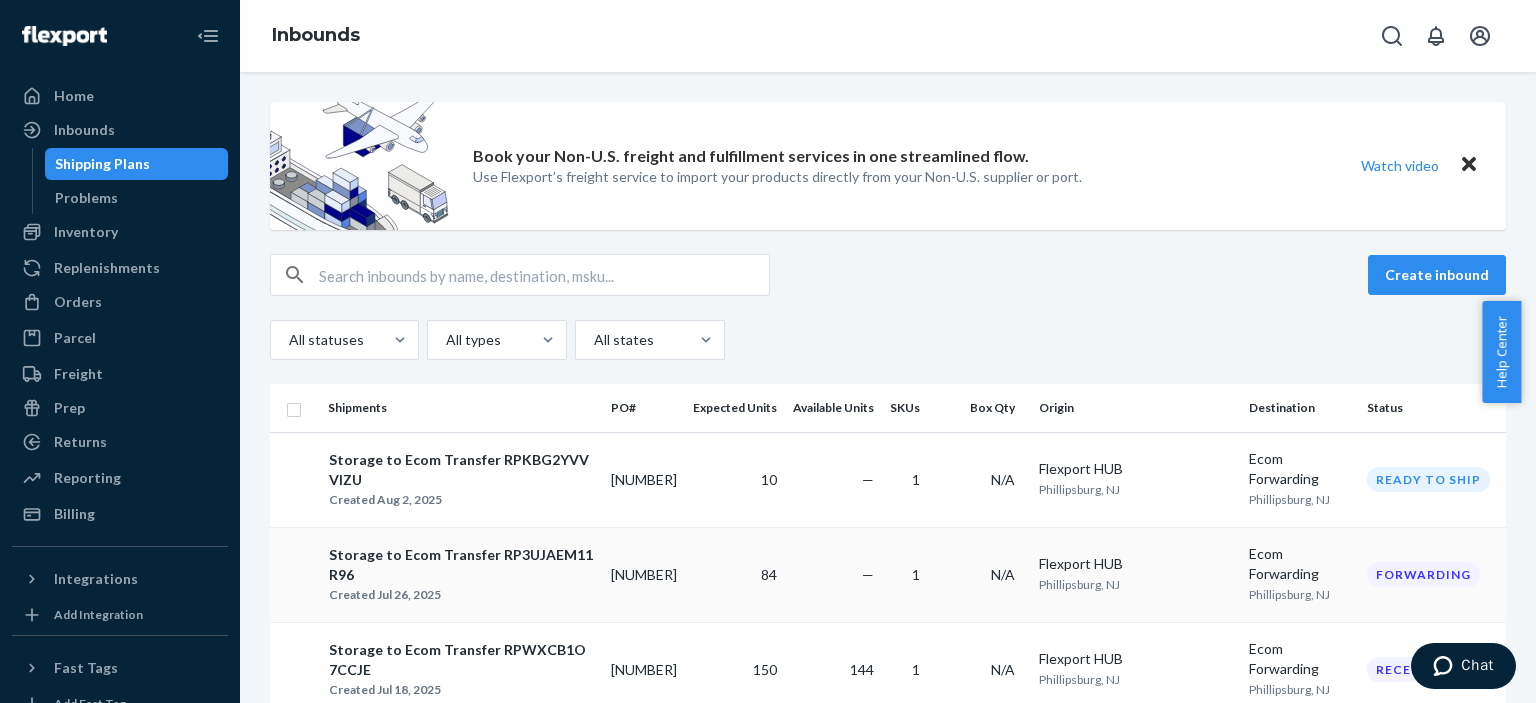 click on "Storage to Ecom Transfer RP3UJAEM11R96" at bounding box center [461, 565] 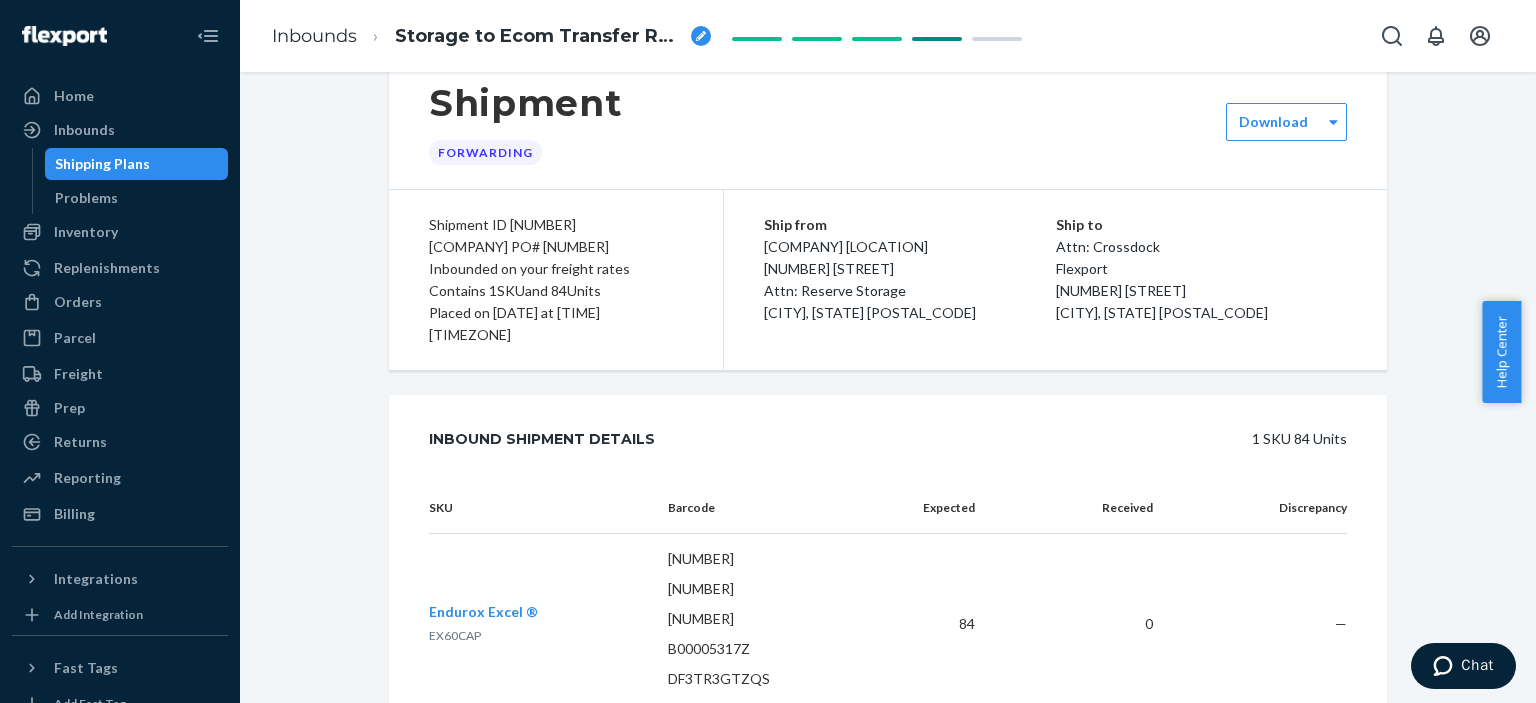 scroll, scrollTop: 120, scrollLeft: 0, axis: vertical 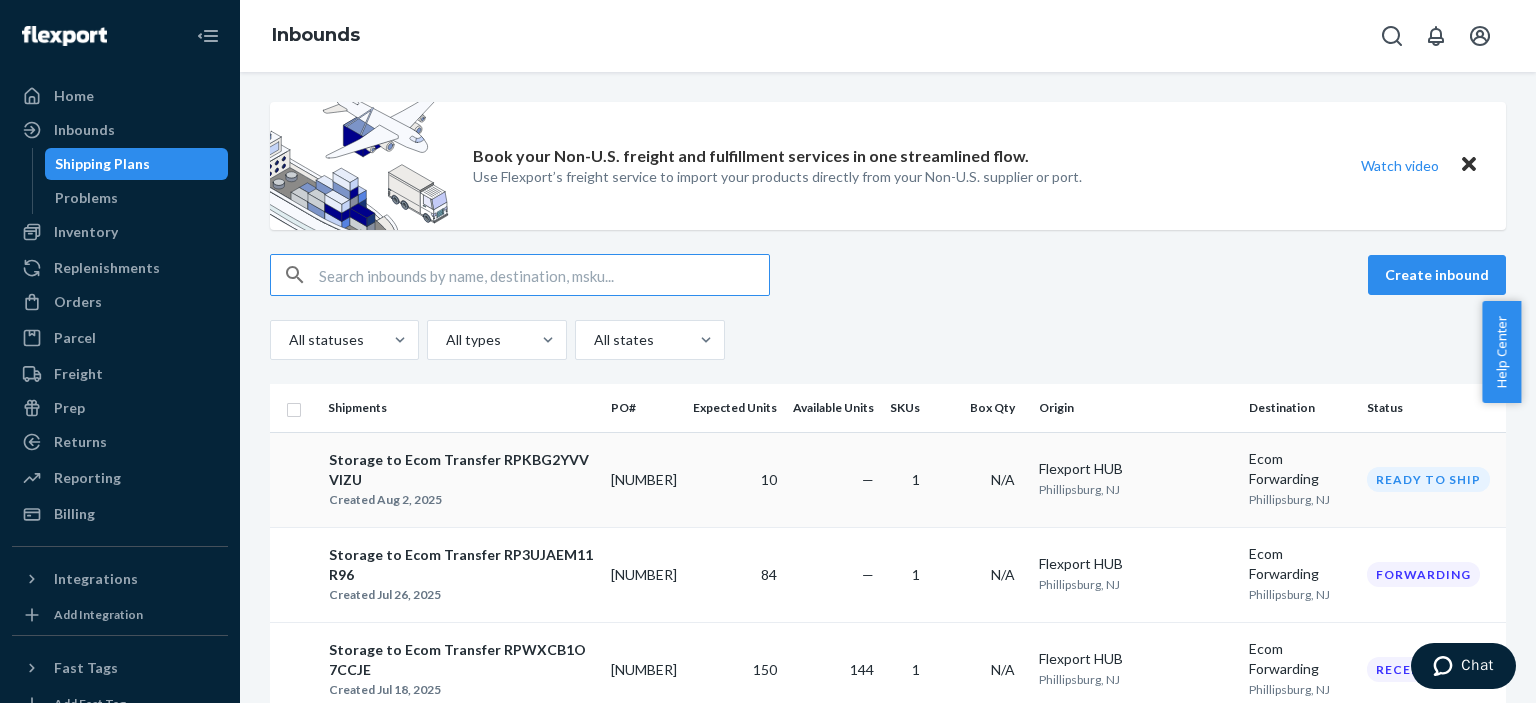 click on "Storage to Ecom Transfer RPKBG2YVVVIZU" at bounding box center [461, 470] 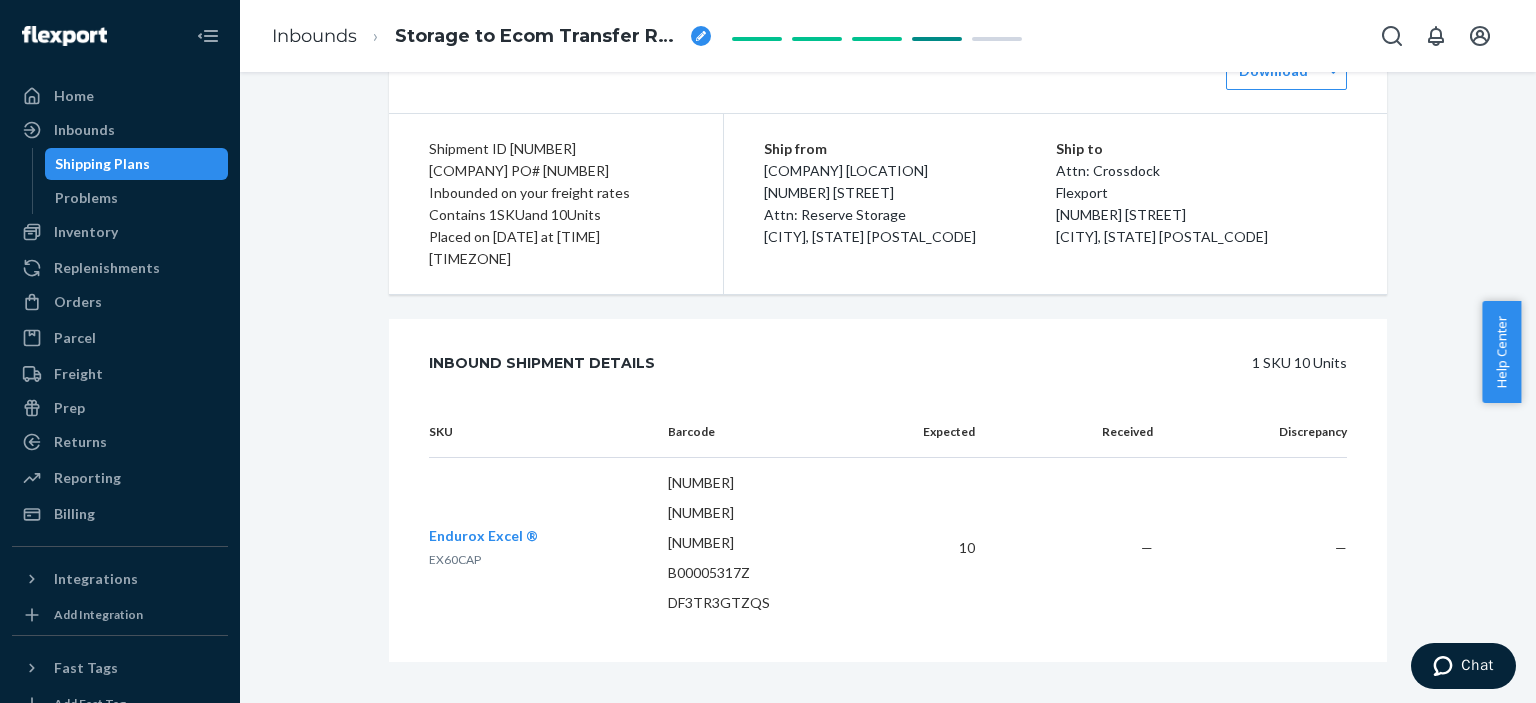 scroll, scrollTop: 0, scrollLeft: 0, axis: both 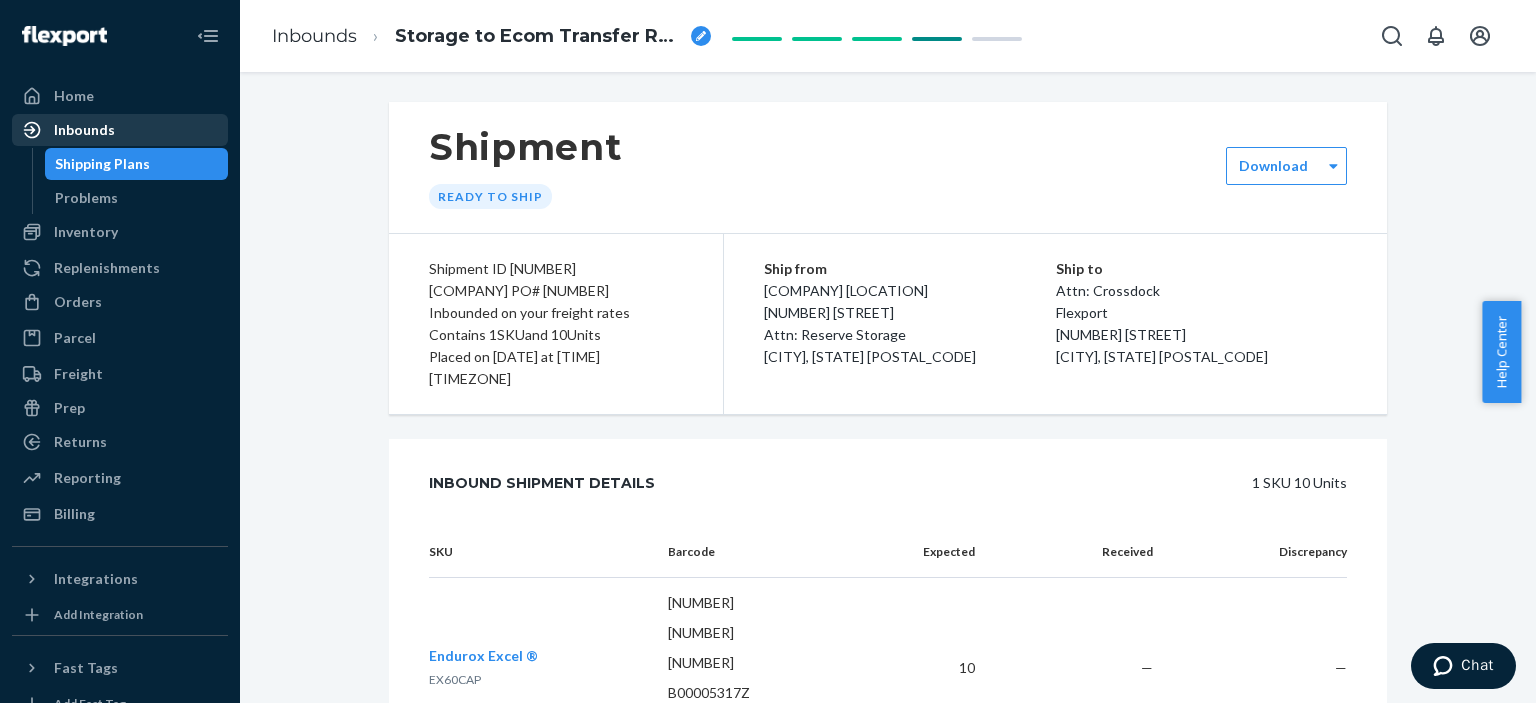 click on "Inbounds" at bounding box center [84, 130] 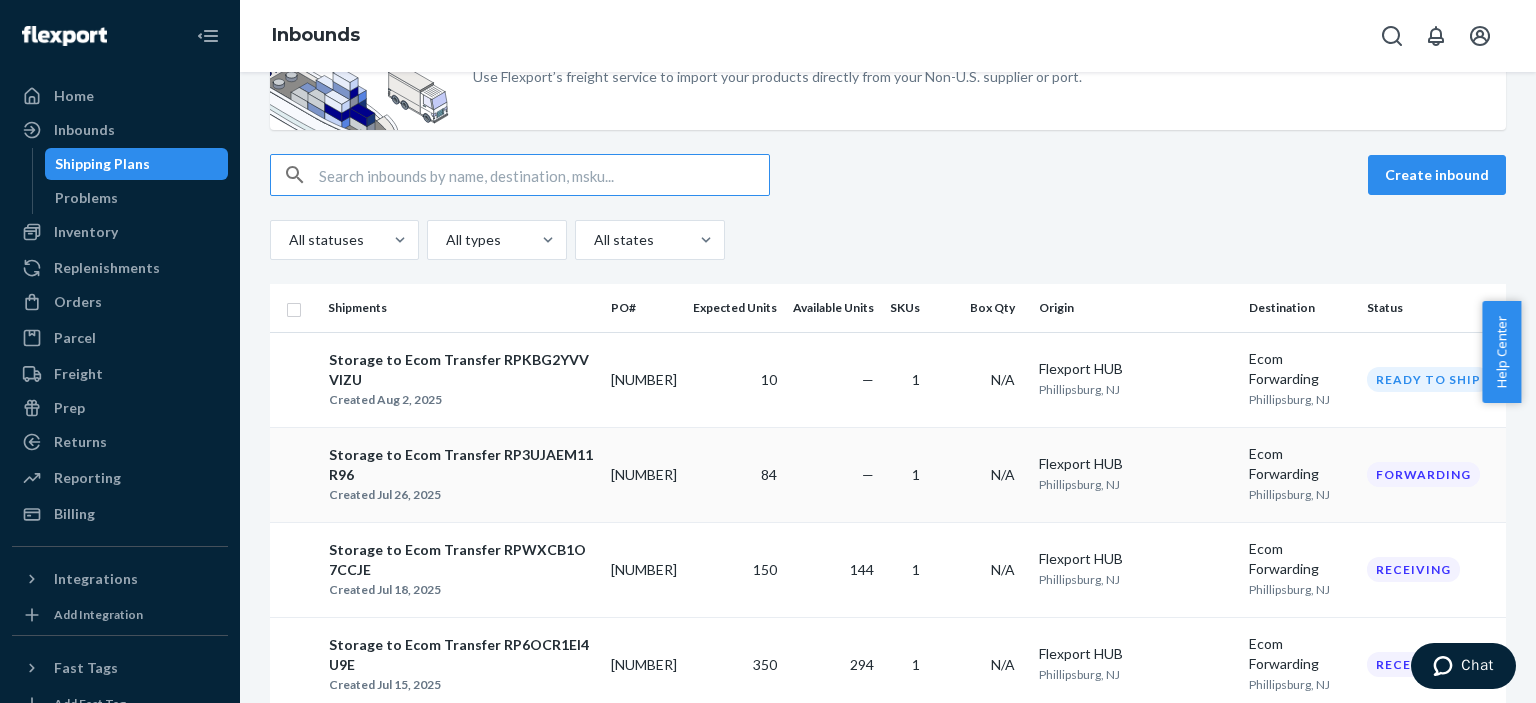 scroll, scrollTop: 100, scrollLeft: 0, axis: vertical 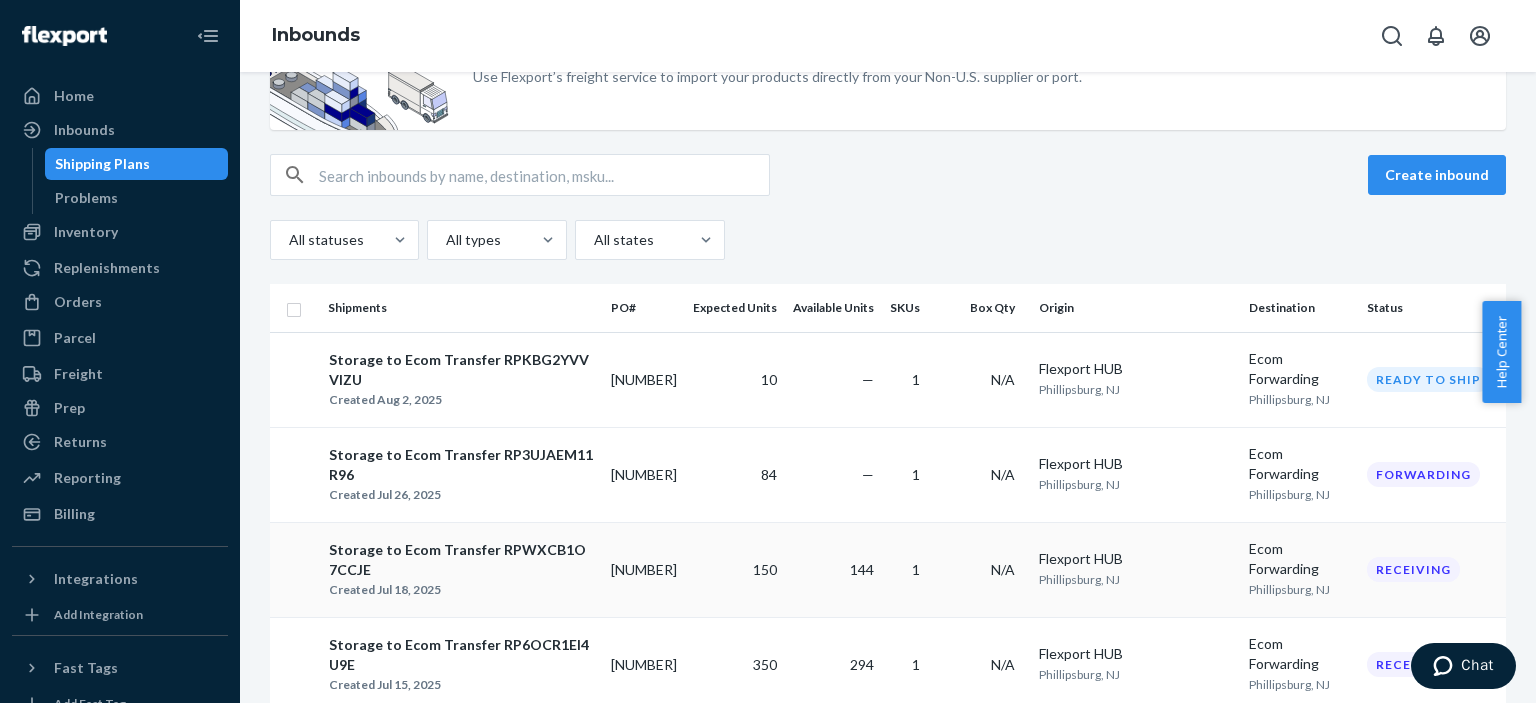 click on "Storage to Ecom Transfer RPWXCB1O7CCJE" at bounding box center [461, 560] 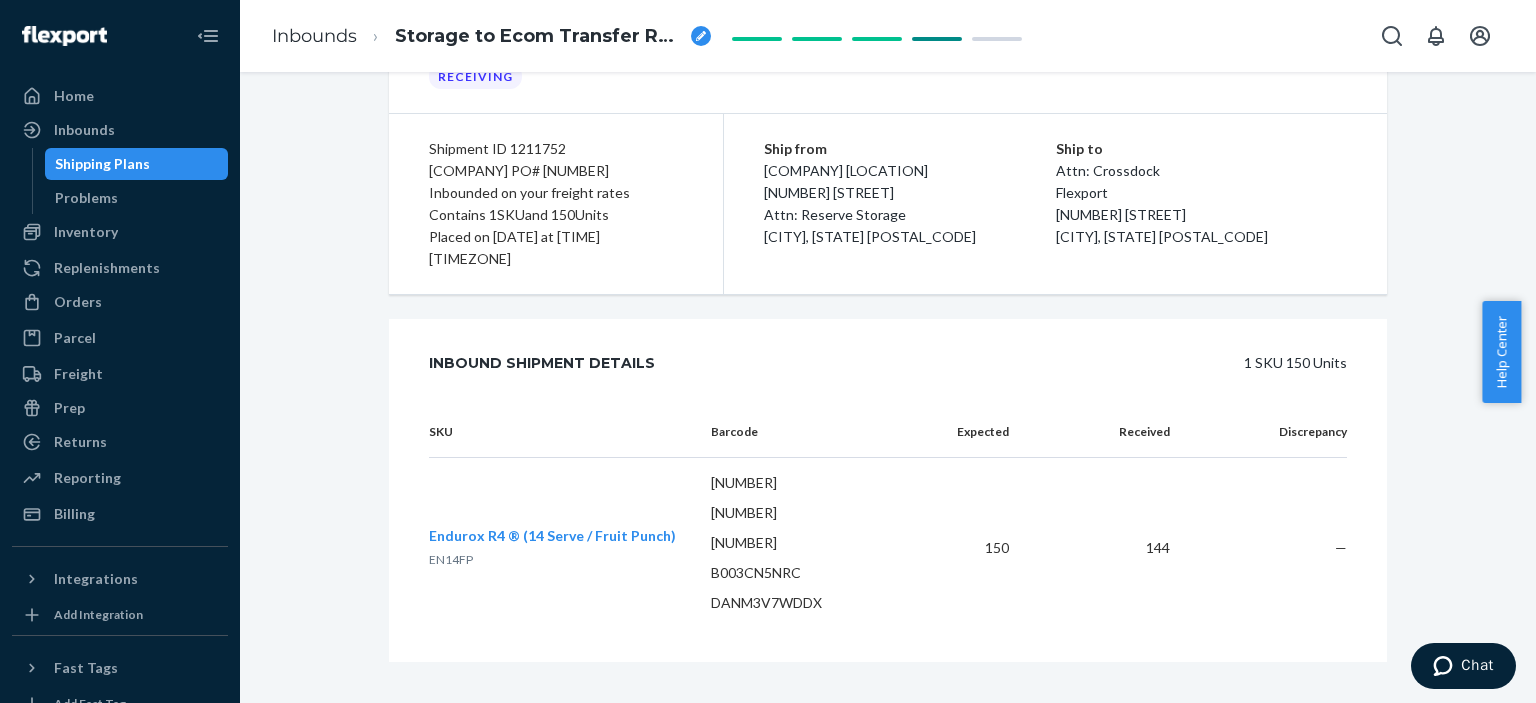 scroll, scrollTop: 0, scrollLeft: 0, axis: both 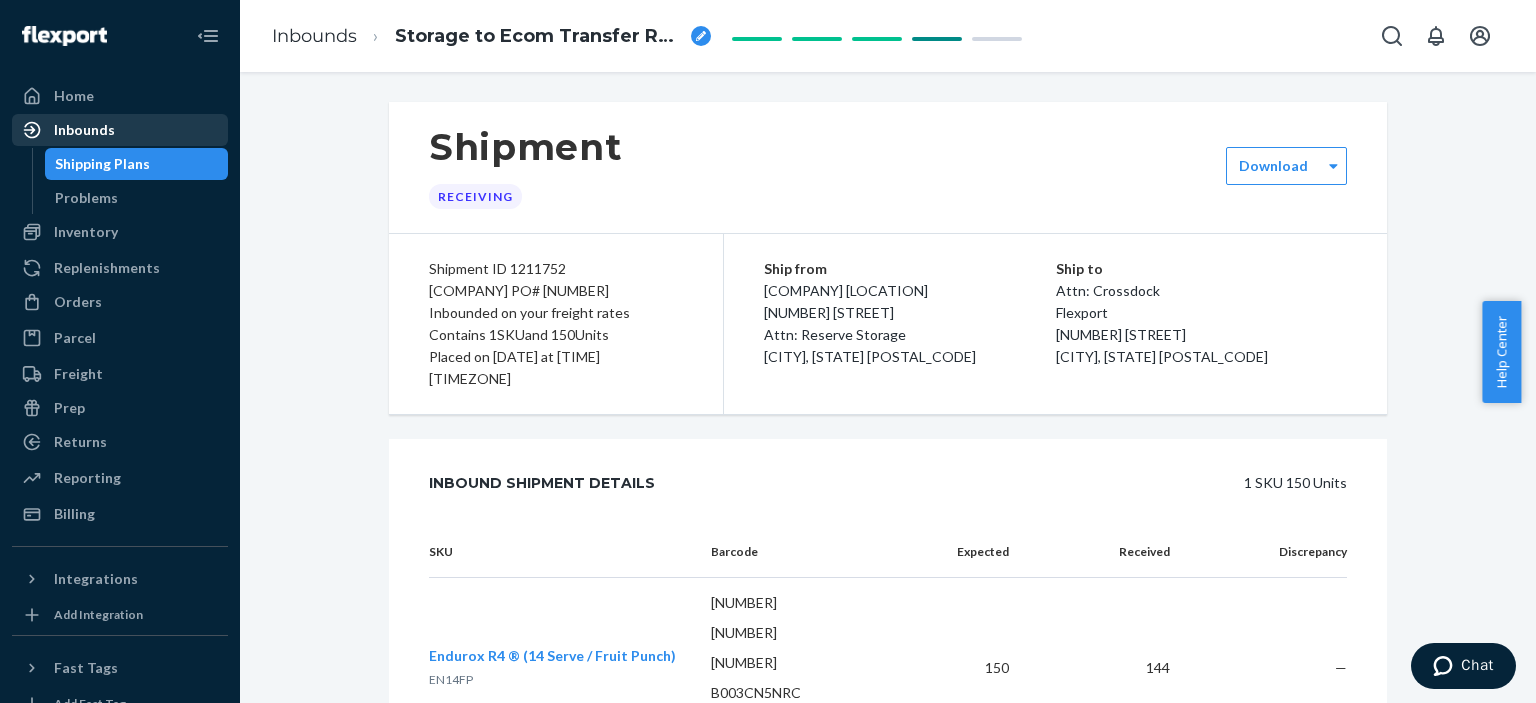 click on "Inbounds" at bounding box center [84, 130] 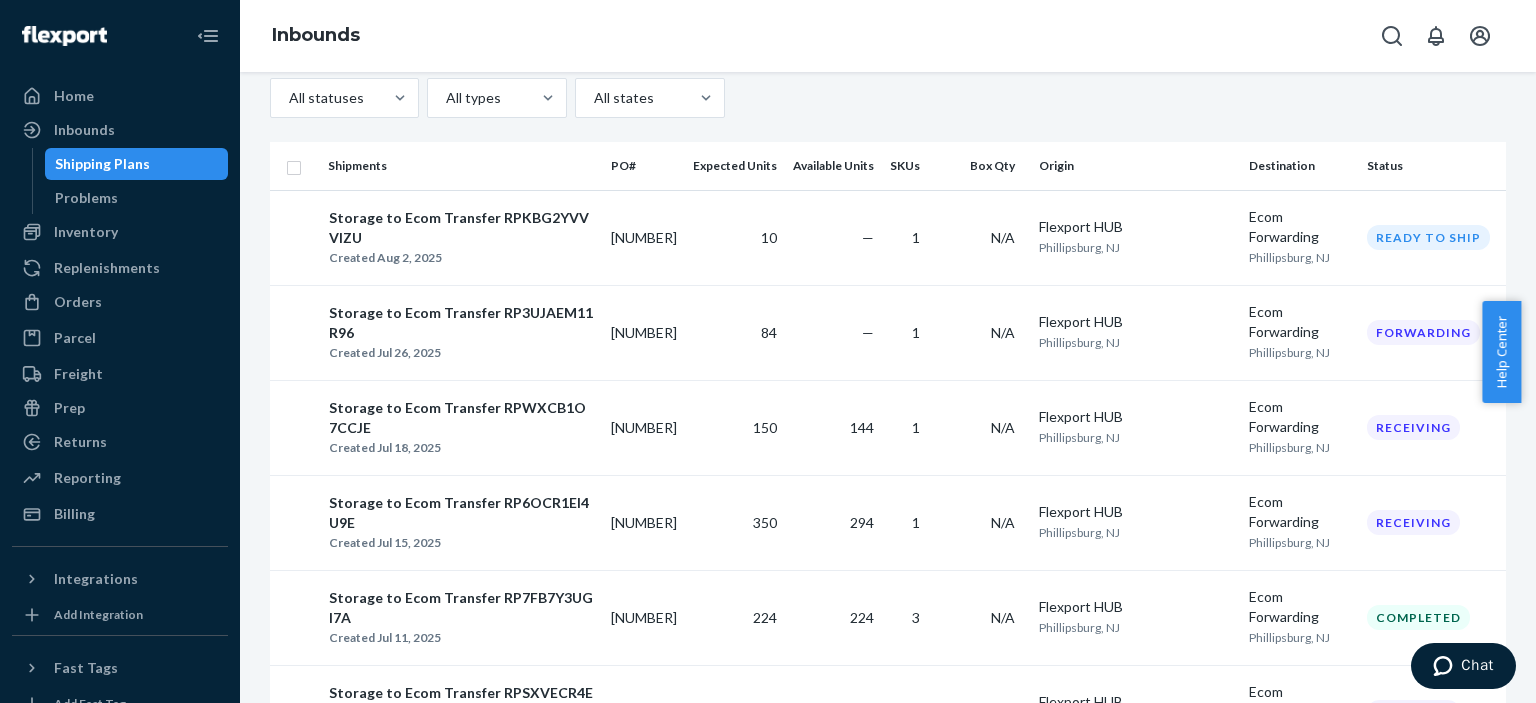 scroll, scrollTop: 243, scrollLeft: 0, axis: vertical 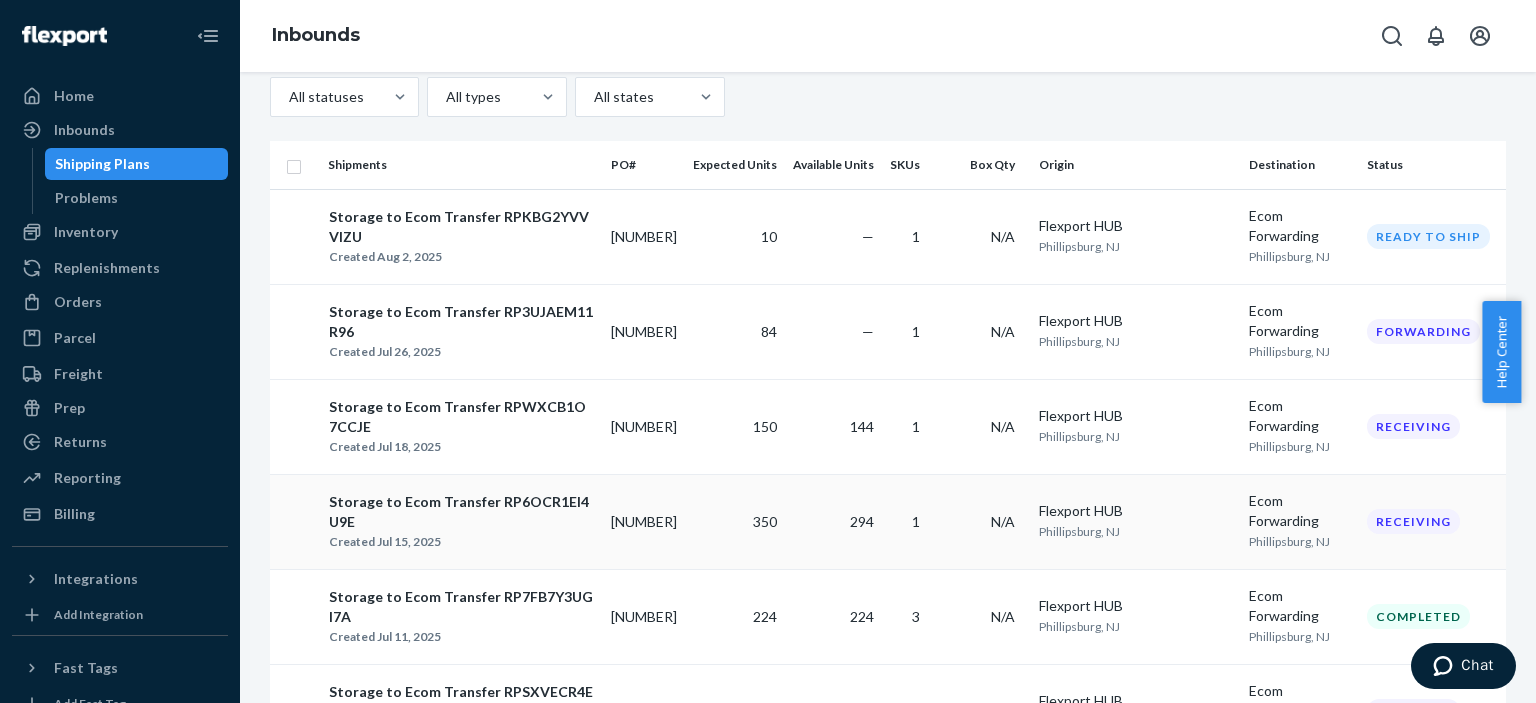 click on "Storage to Ecom Transfer RP6OCR1EI4U9E" at bounding box center (461, 512) 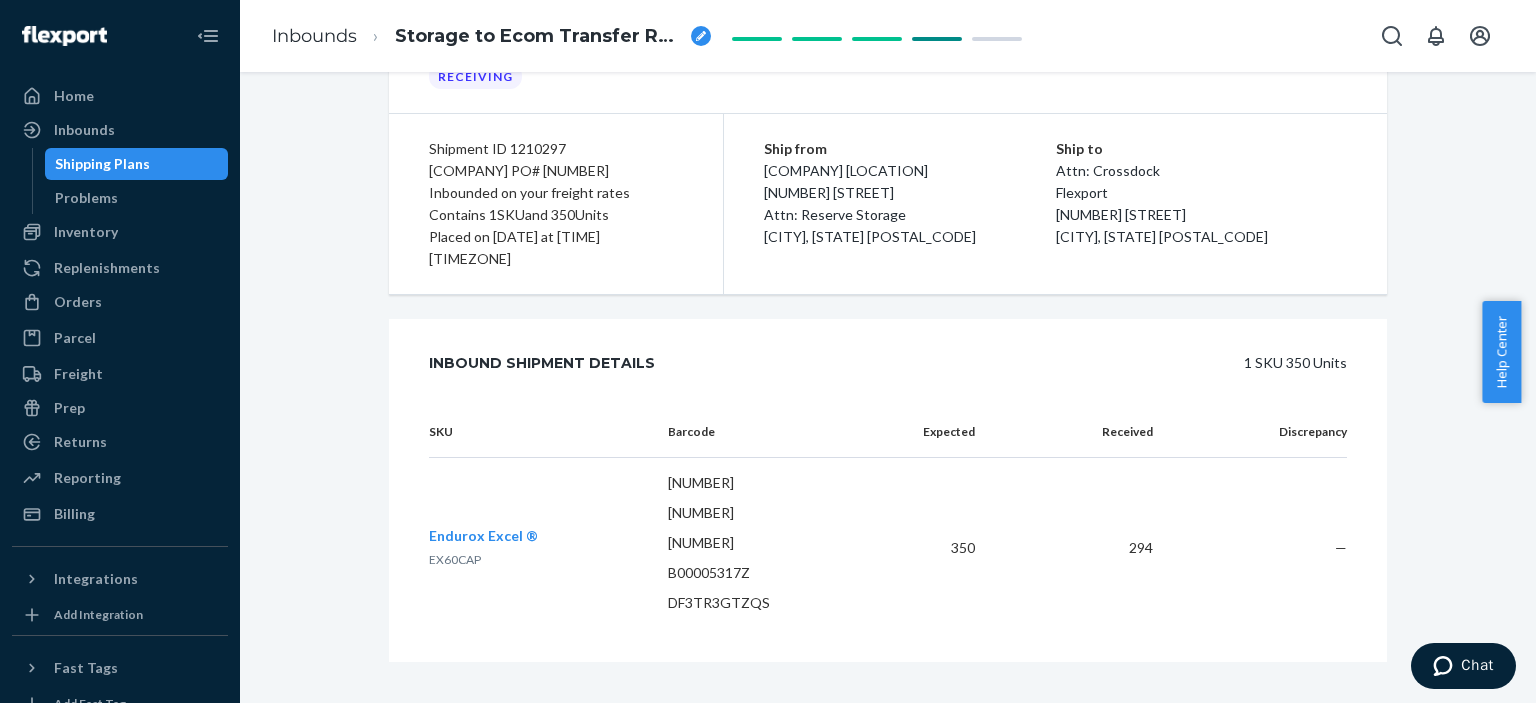 scroll, scrollTop: 0, scrollLeft: 0, axis: both 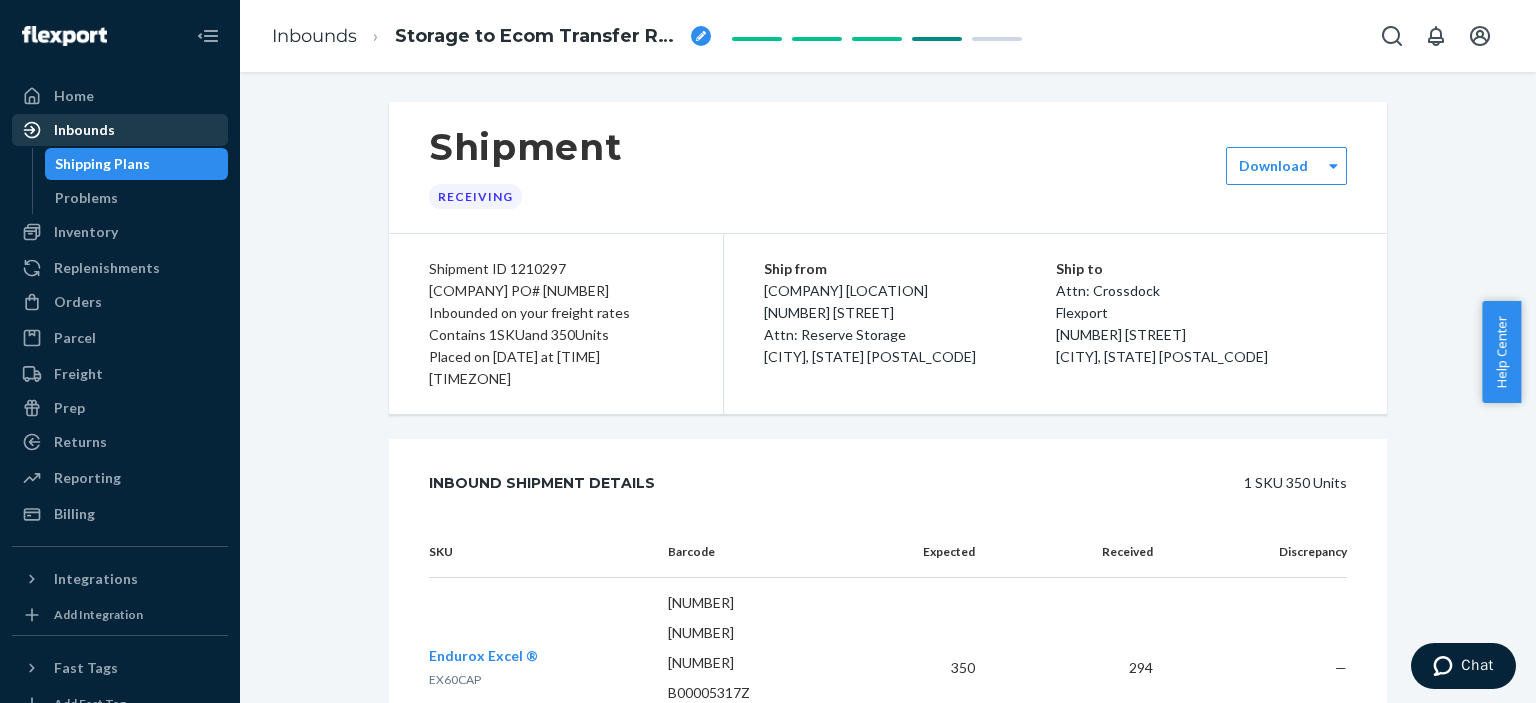 click on "Inbounds" at bounding box center [84, 130] 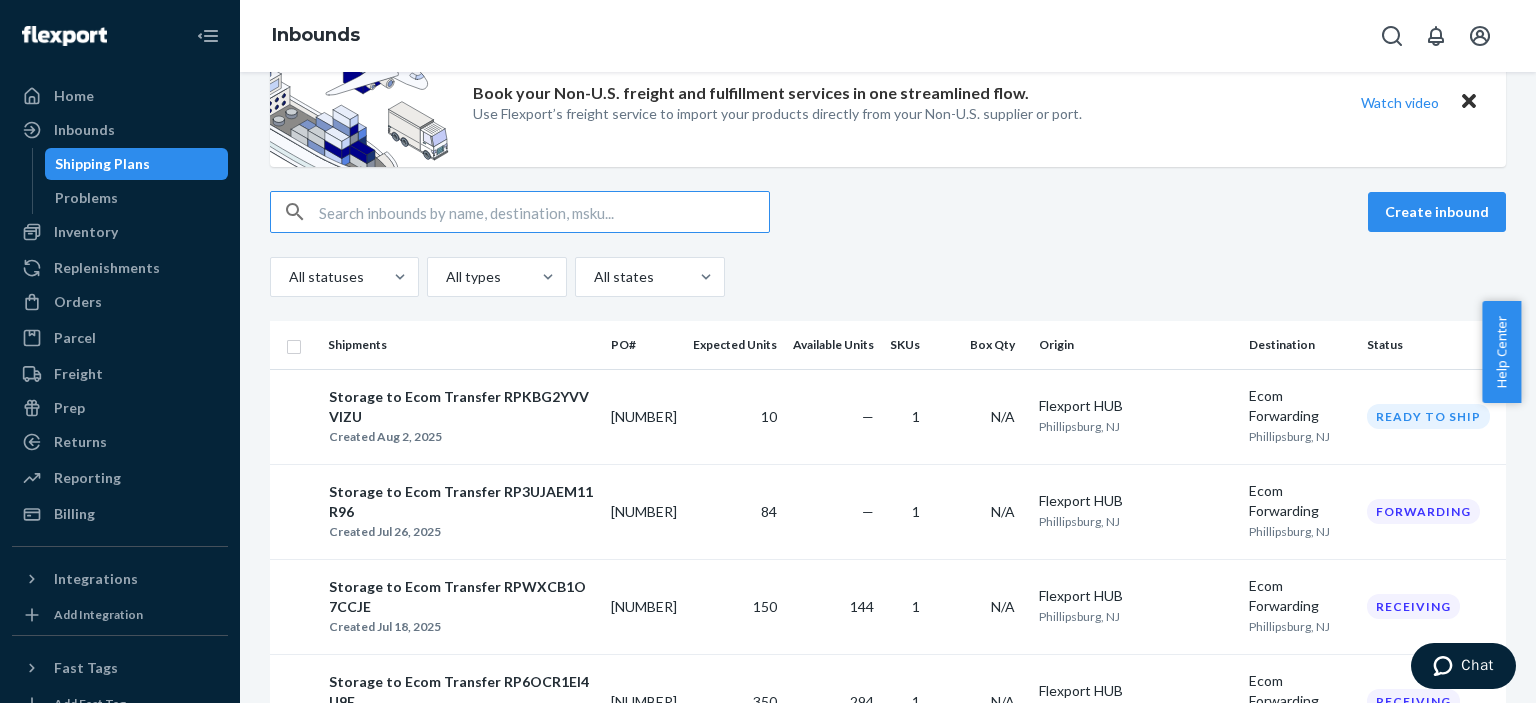 scroll, scrollTop: 0, scrollLeft: 0, axis: both 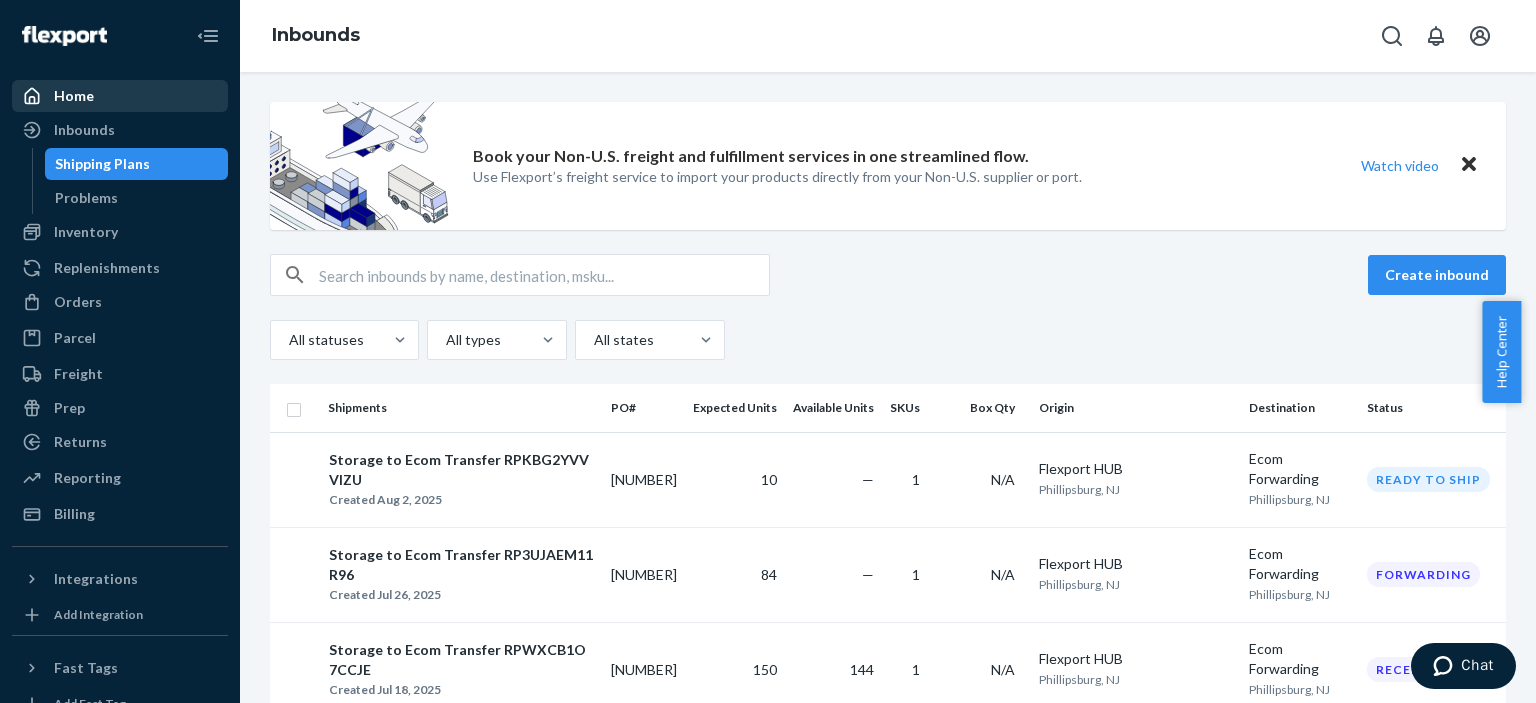 click at bounding box center [38, 96] 